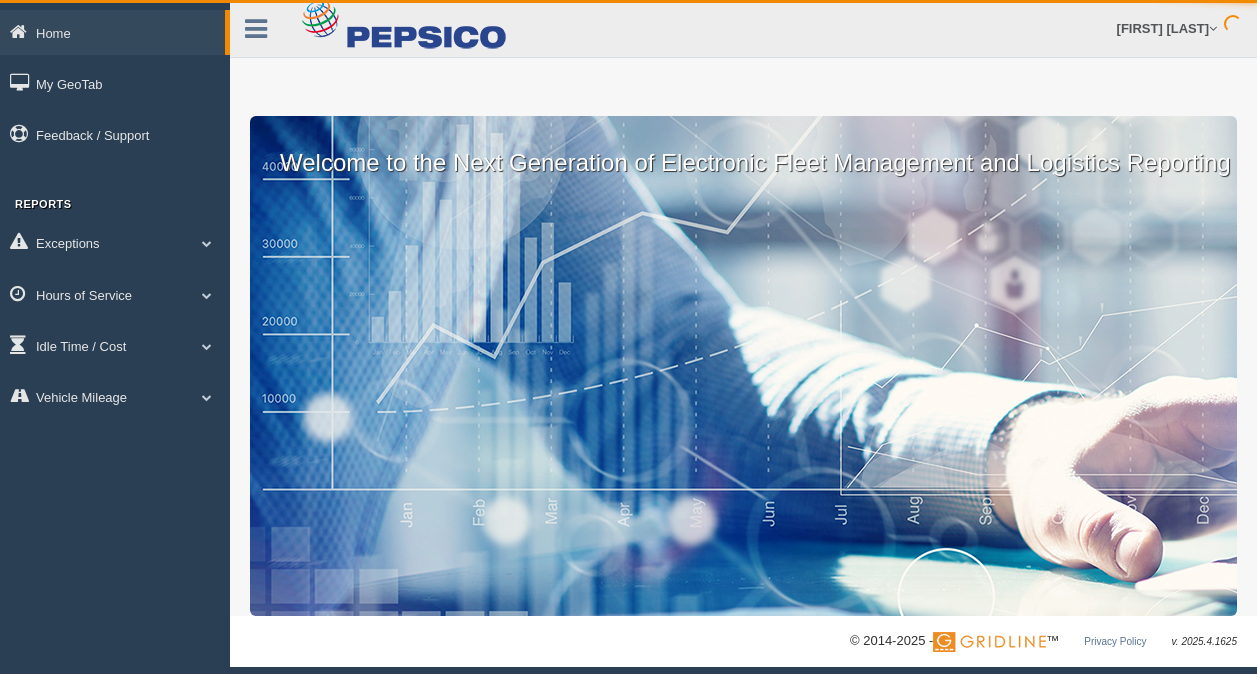 scroll, scrollTop: 0, scrollLeft: 0, axis: both 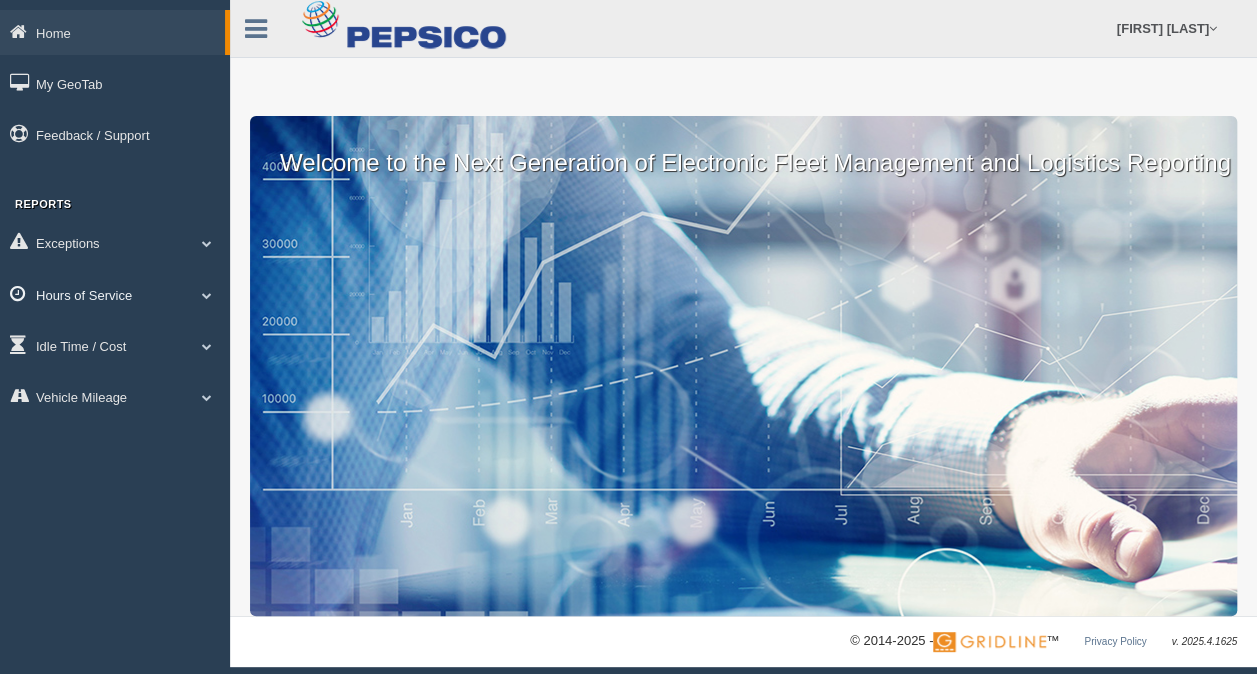 click at bounding box center (207, 295) 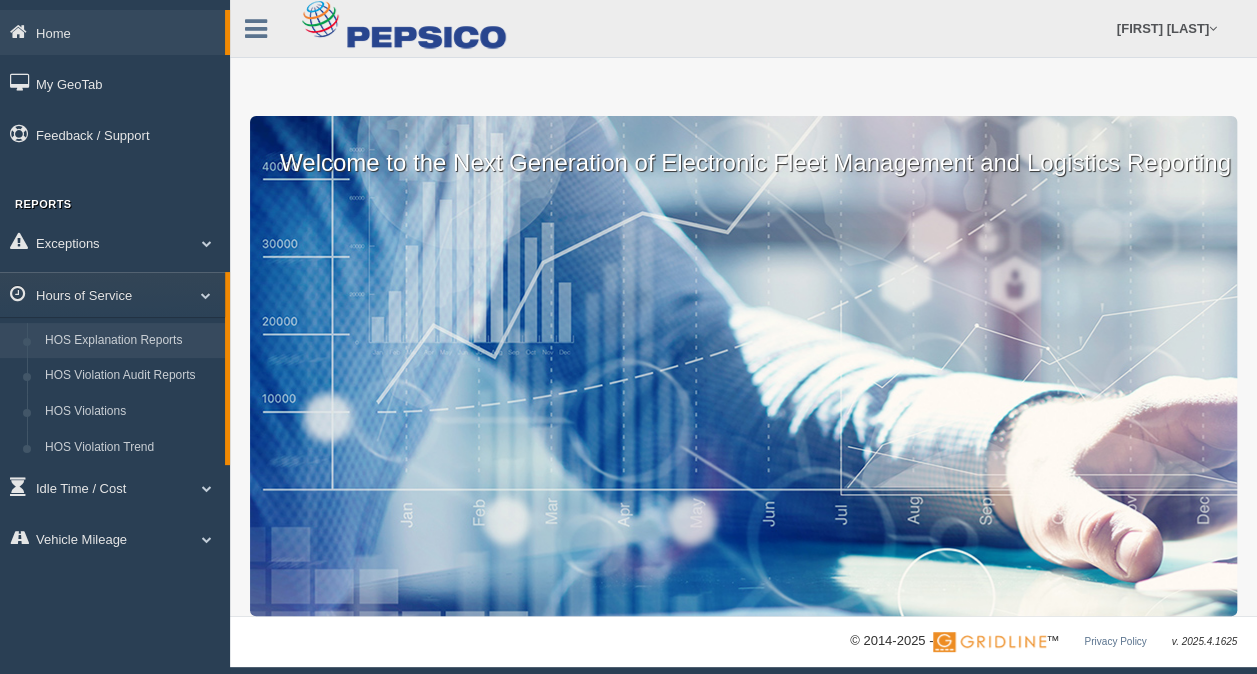 click on "HOS Explanation Reports" at bounding box center [130, 341] 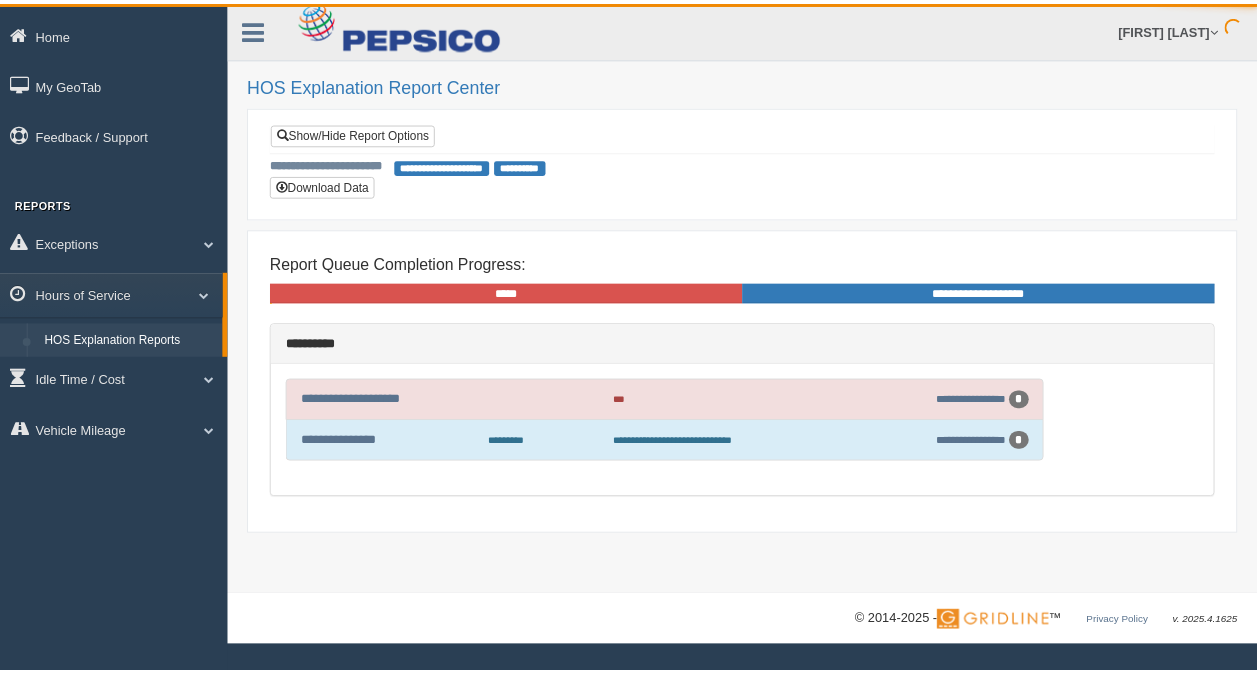 scroll, scrollTop: 0, scrollLeft: 0, axis: both 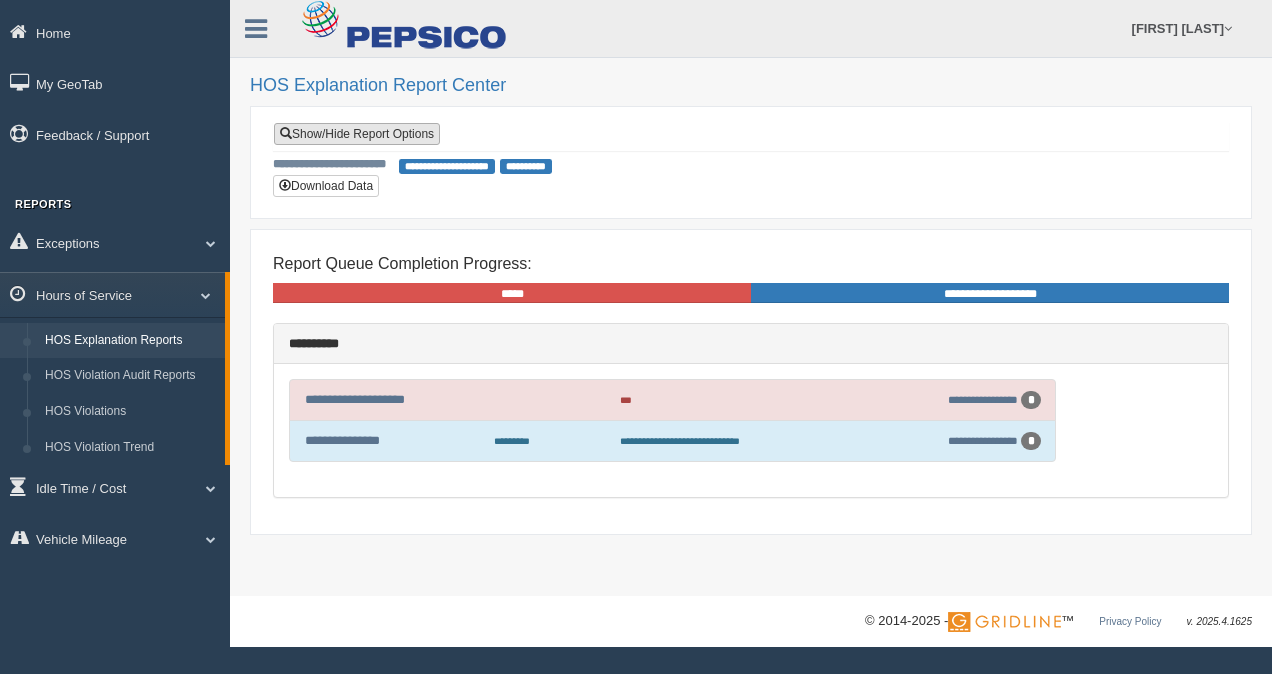 click on "Show/Hide Report Options" at bounding box center (357, 134) 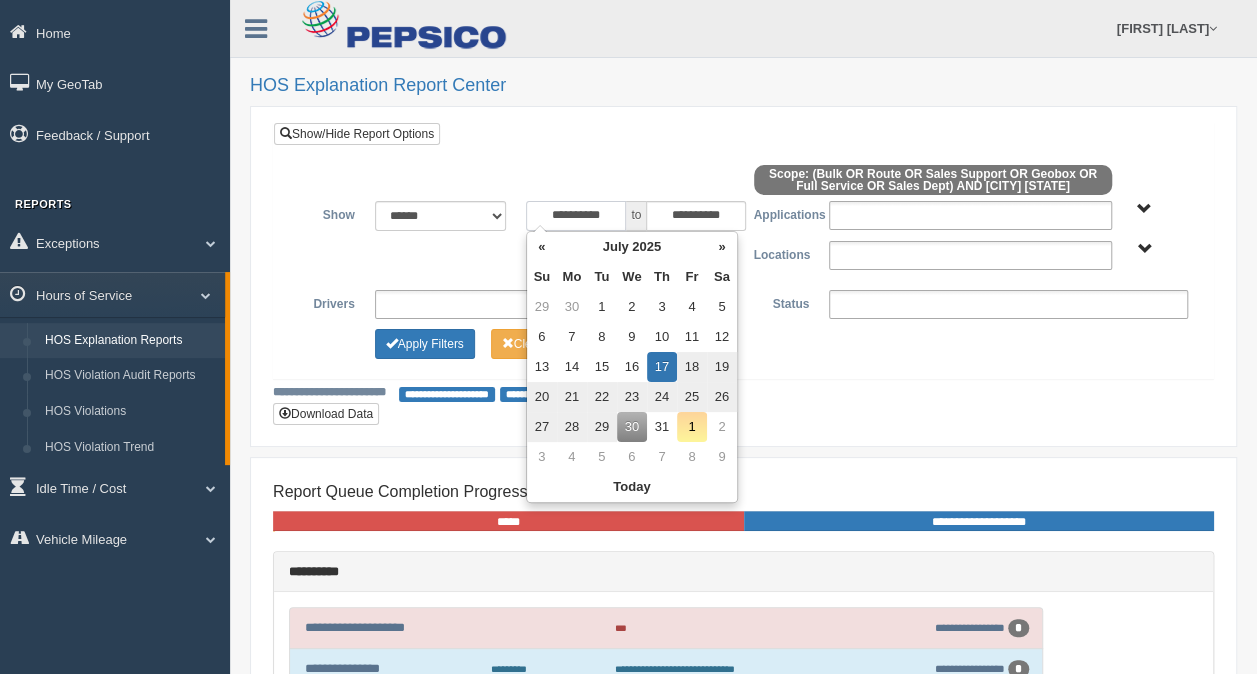 click on "**********" at bounding box center (576, 216) 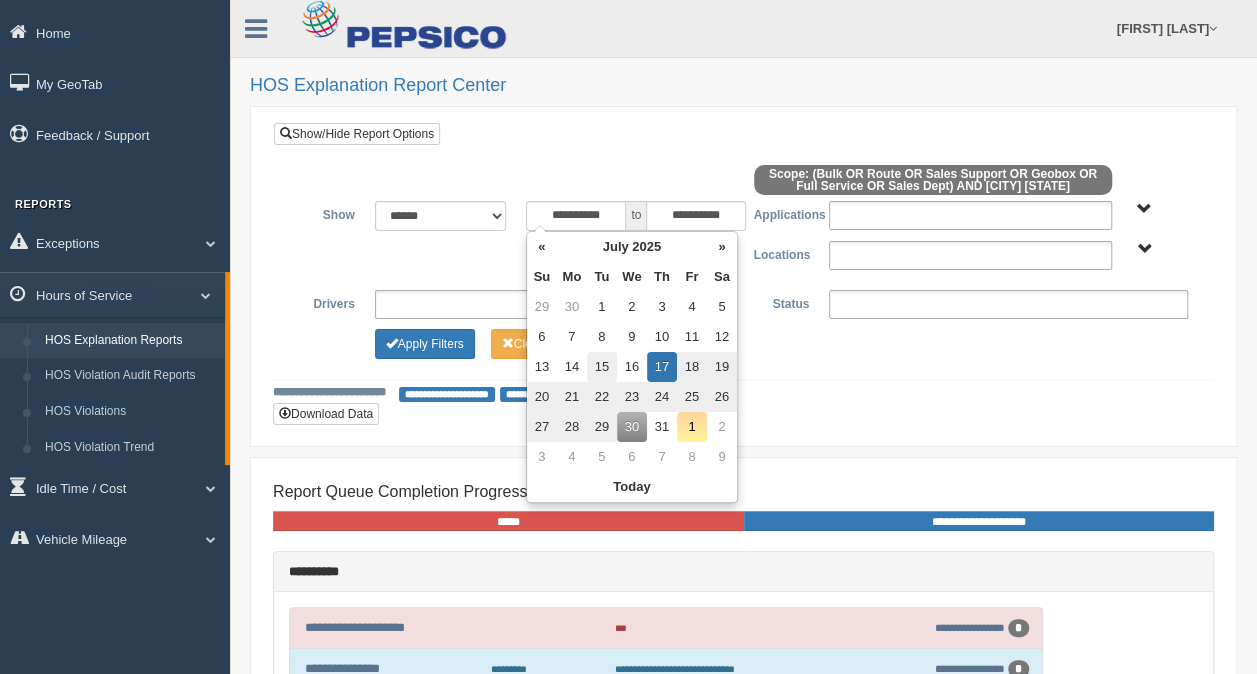 click on "15" at bounding box center (602, 367) 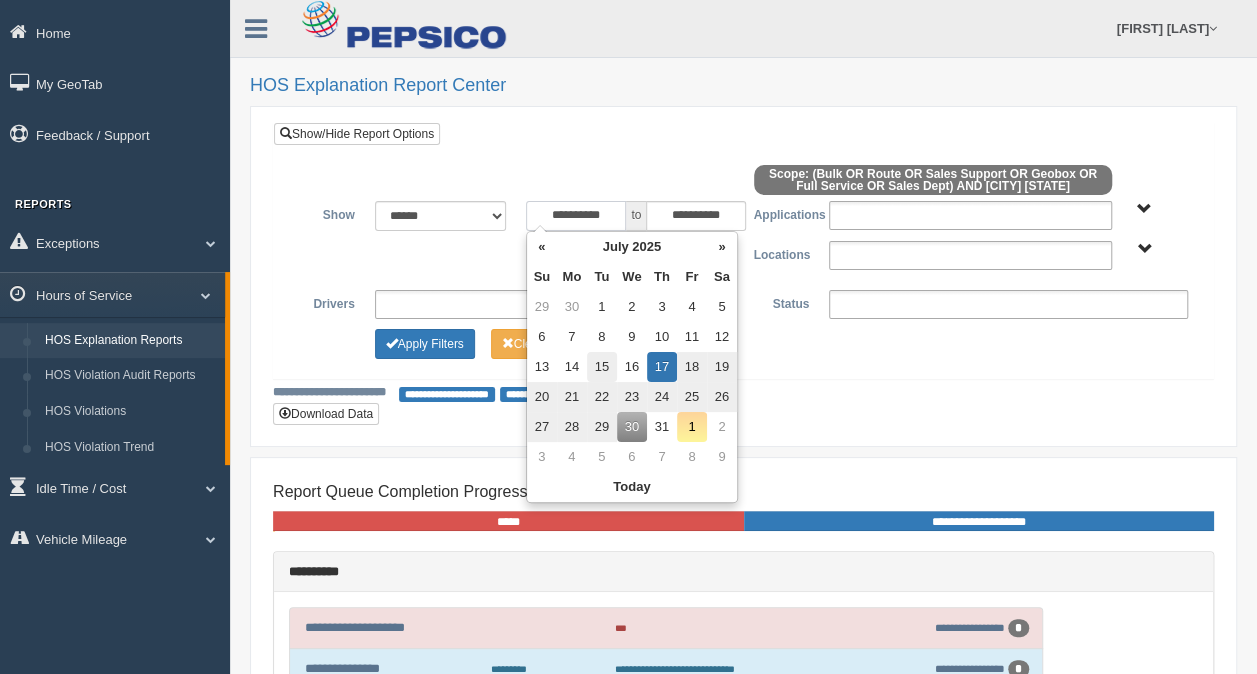 type on "**********" 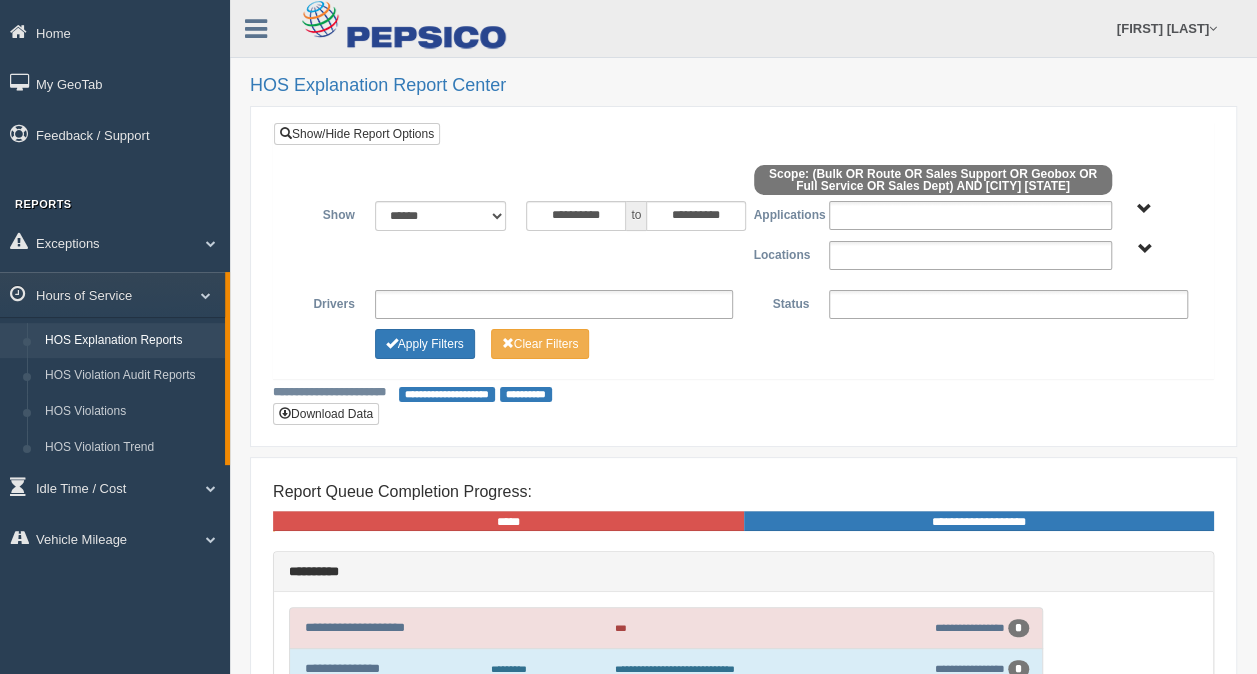 click on "**********" at bounding box center (743, 276) 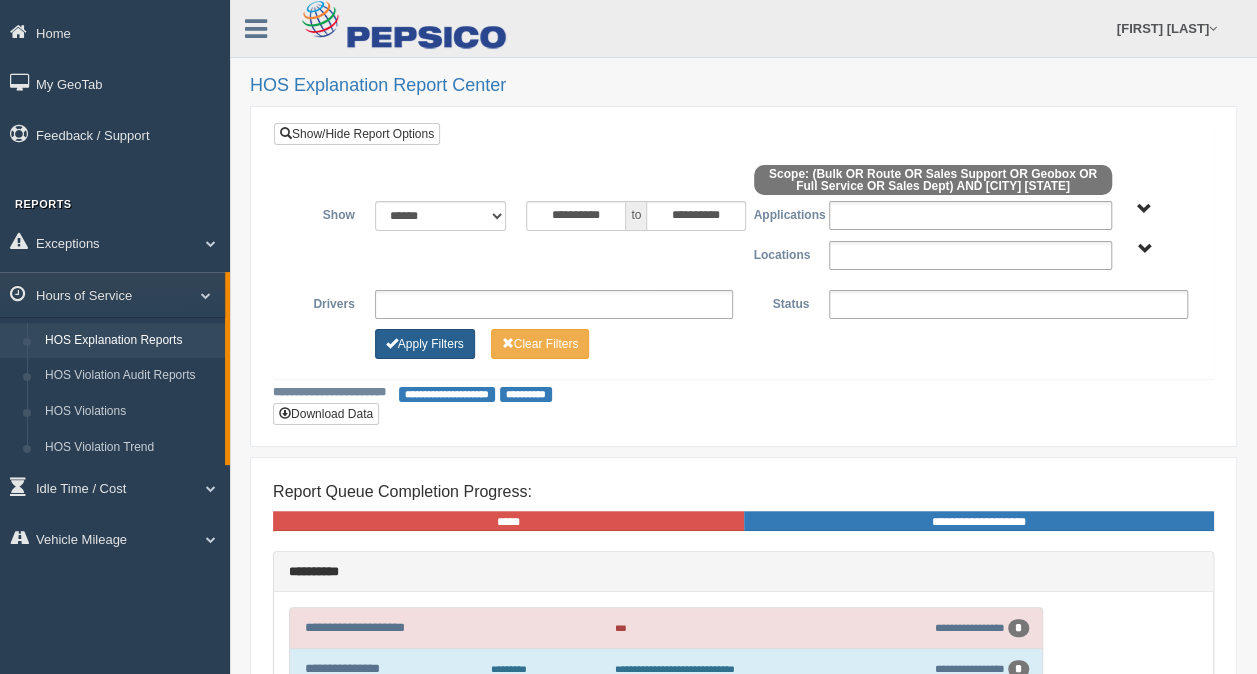 click on "Apply Filters" at bounding box center (425, 344) 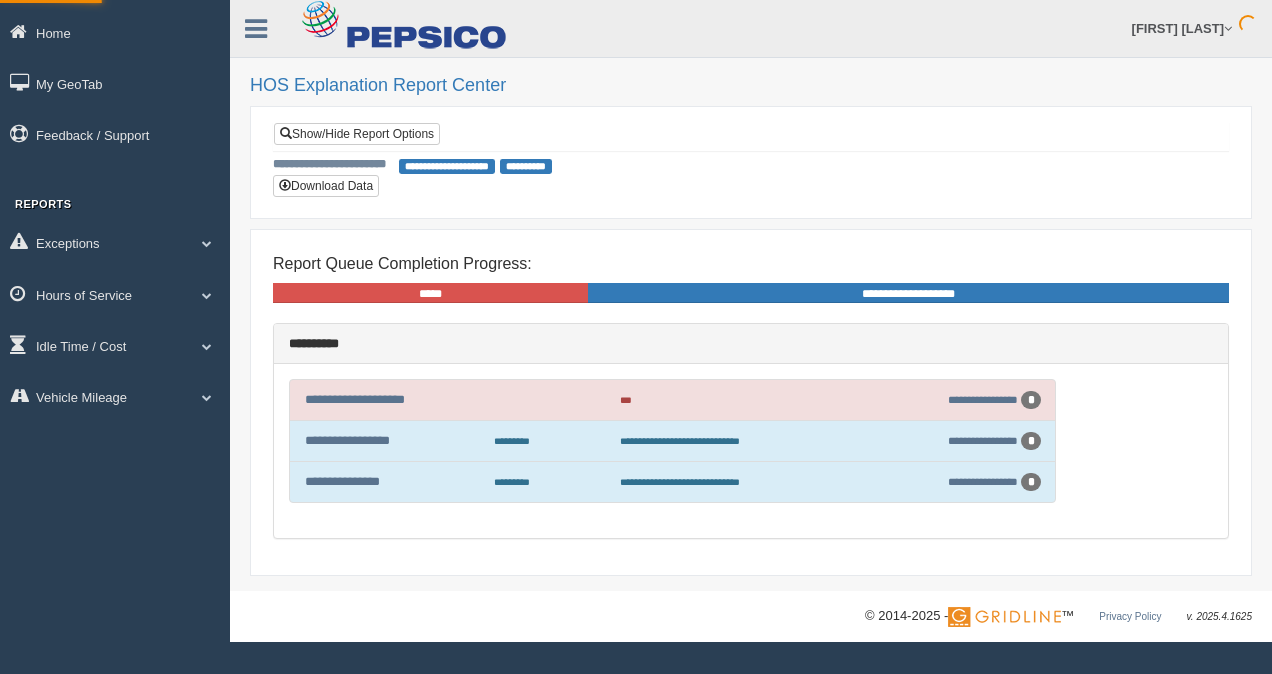 scroll, scrollTop: 0, scrollLeft: 0, axis: both 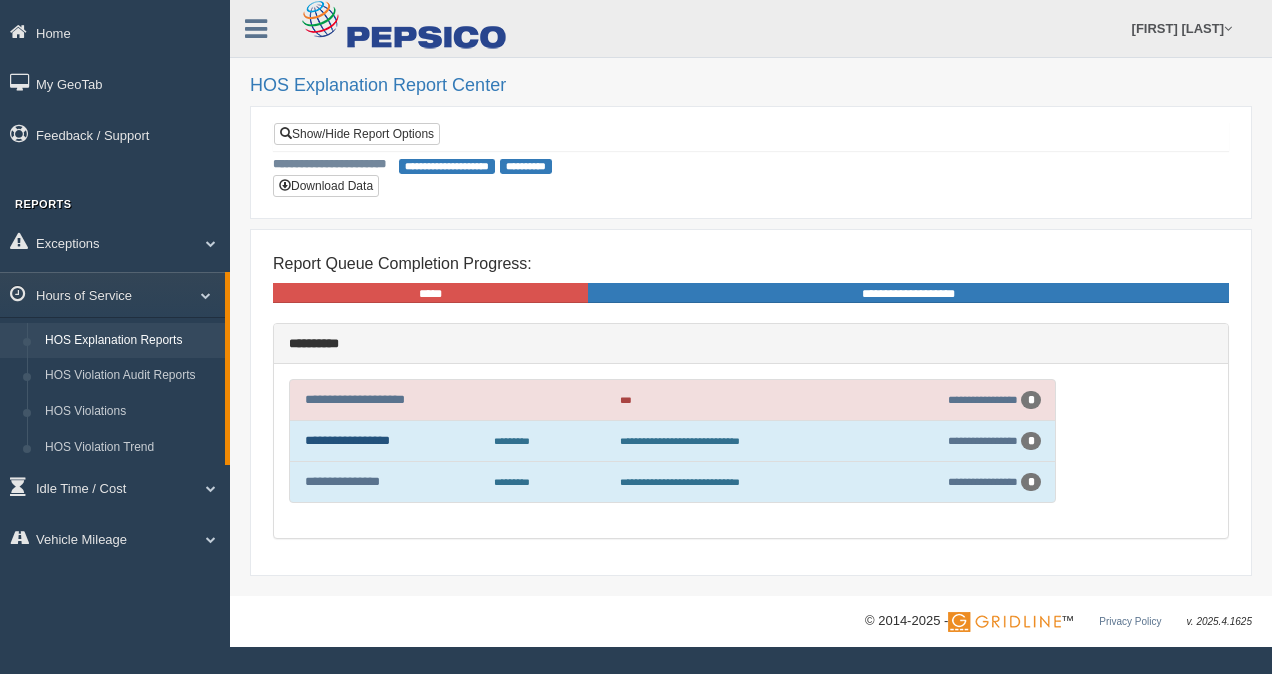 click on "**********" at bounding box center [347, 440] 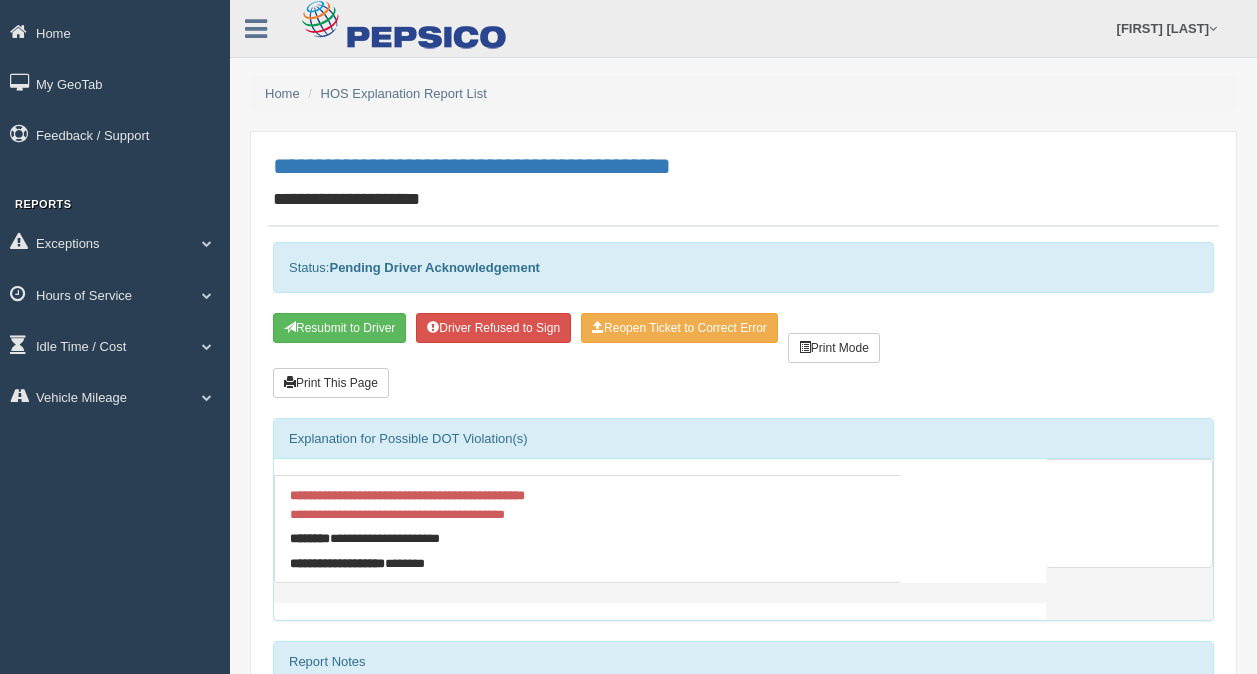 scroll, scrollTop: 0, scrollLeft: 0, axis: both 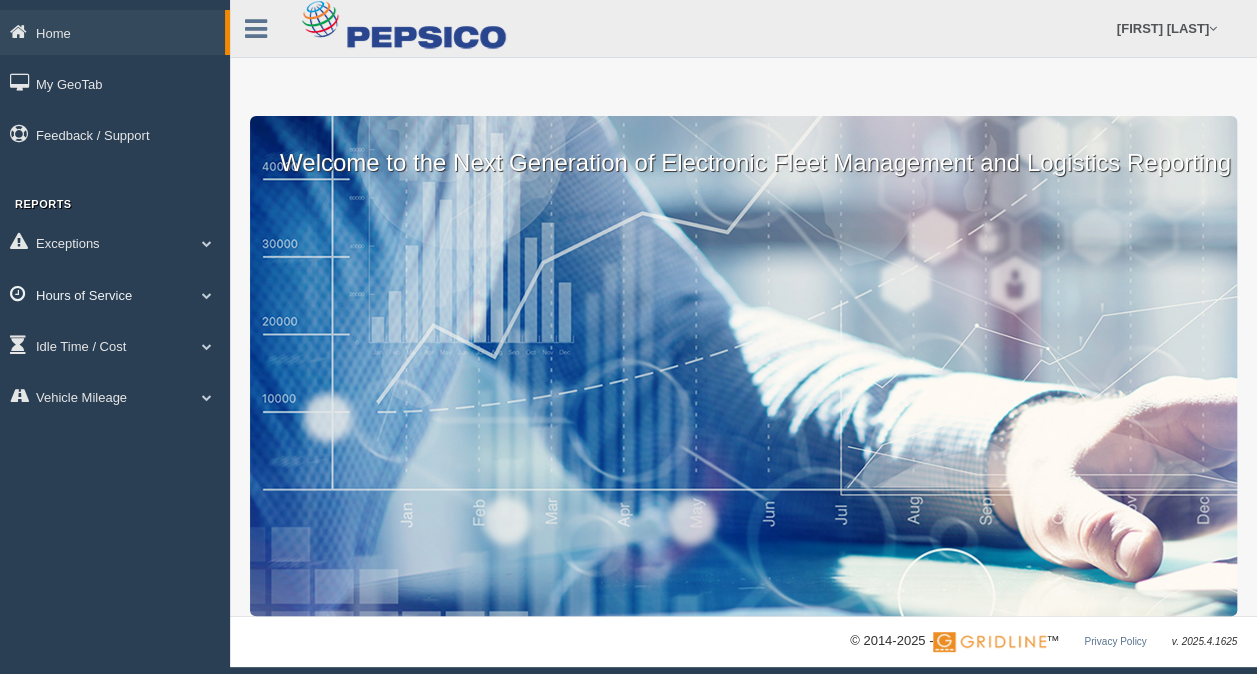 click on "Hours of Service" at bounding box center [115, 294] 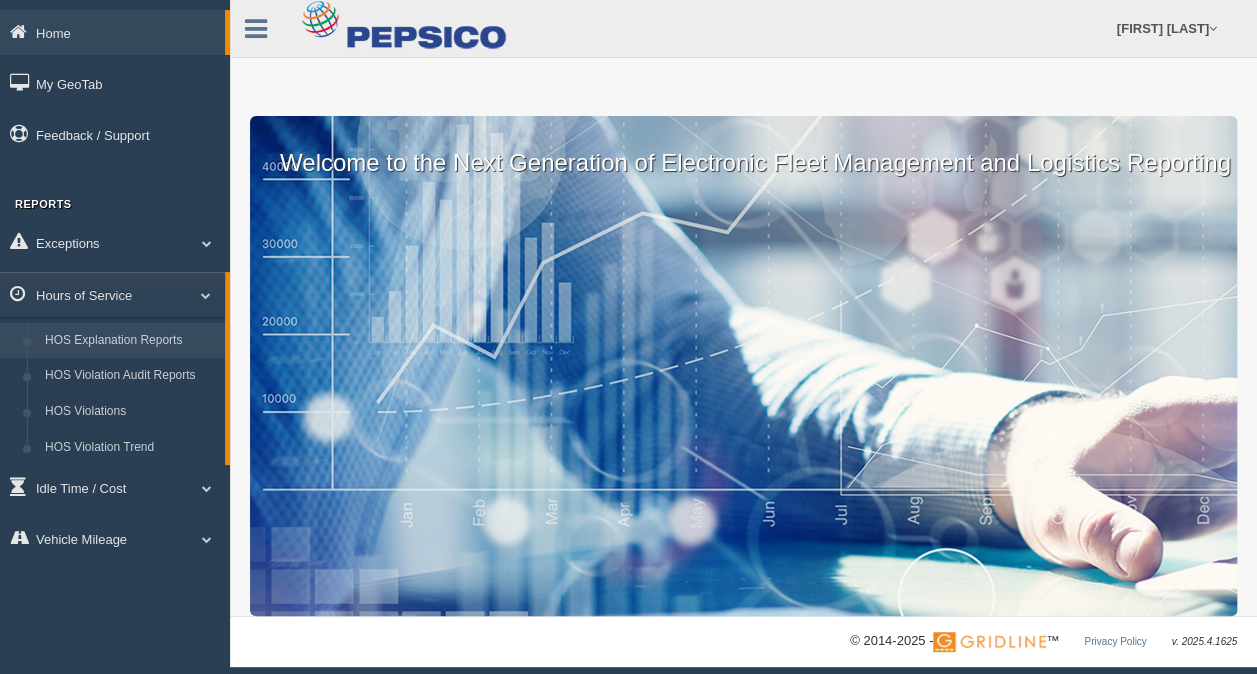 click on "HOS Explanation Reports" at bounding box center (130, 341) 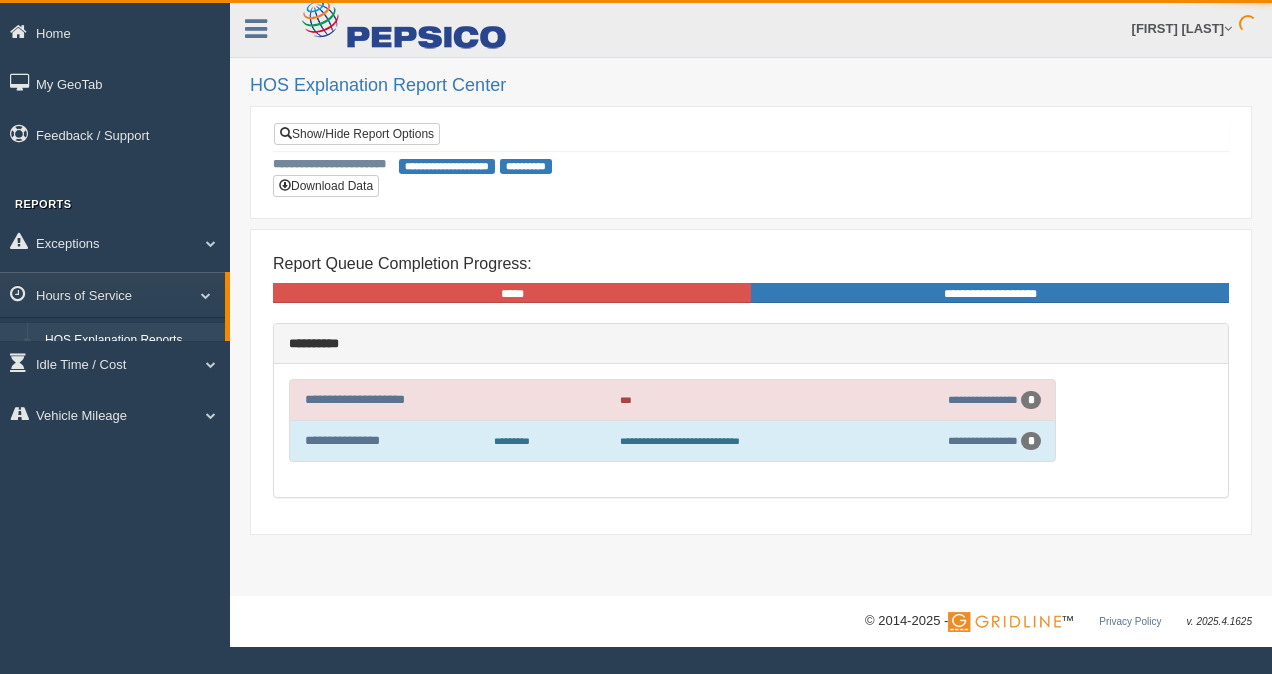 scroll, scrollTop: 0, scrollLeft: 0, axis: both 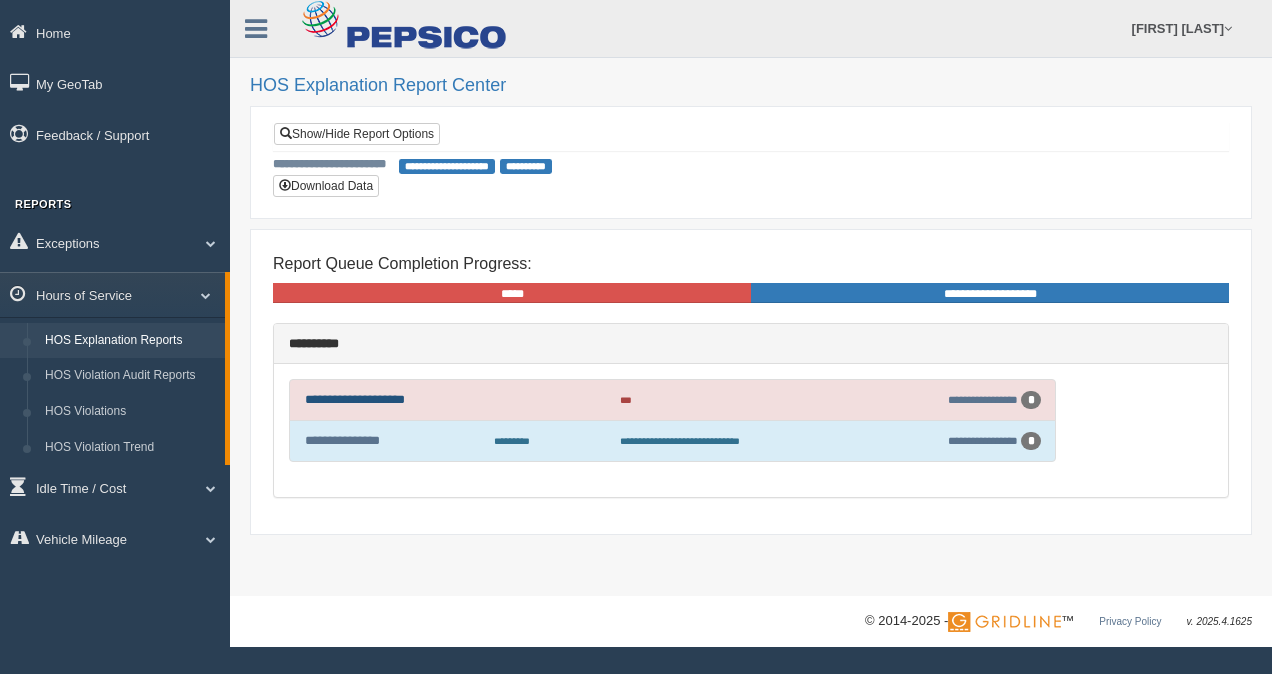 click on "**********" at bounding box center [355, 399] 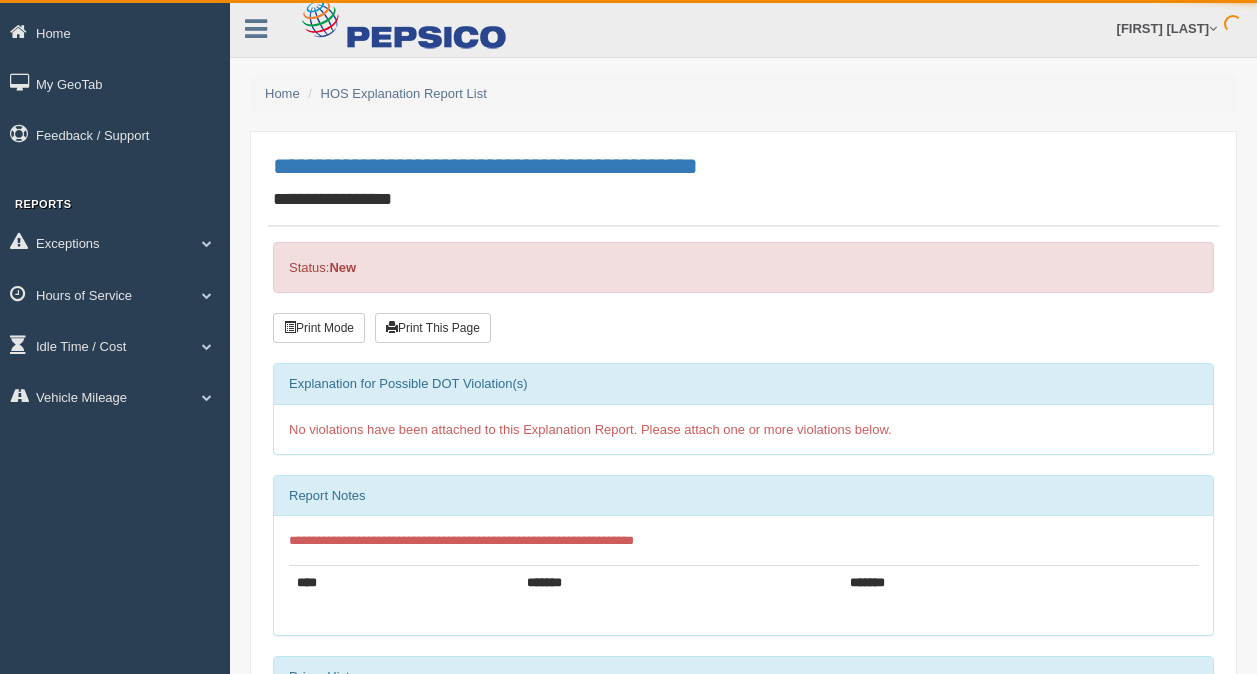 scroll, scrollTop: 0, scrollLeft: 0, axis: both 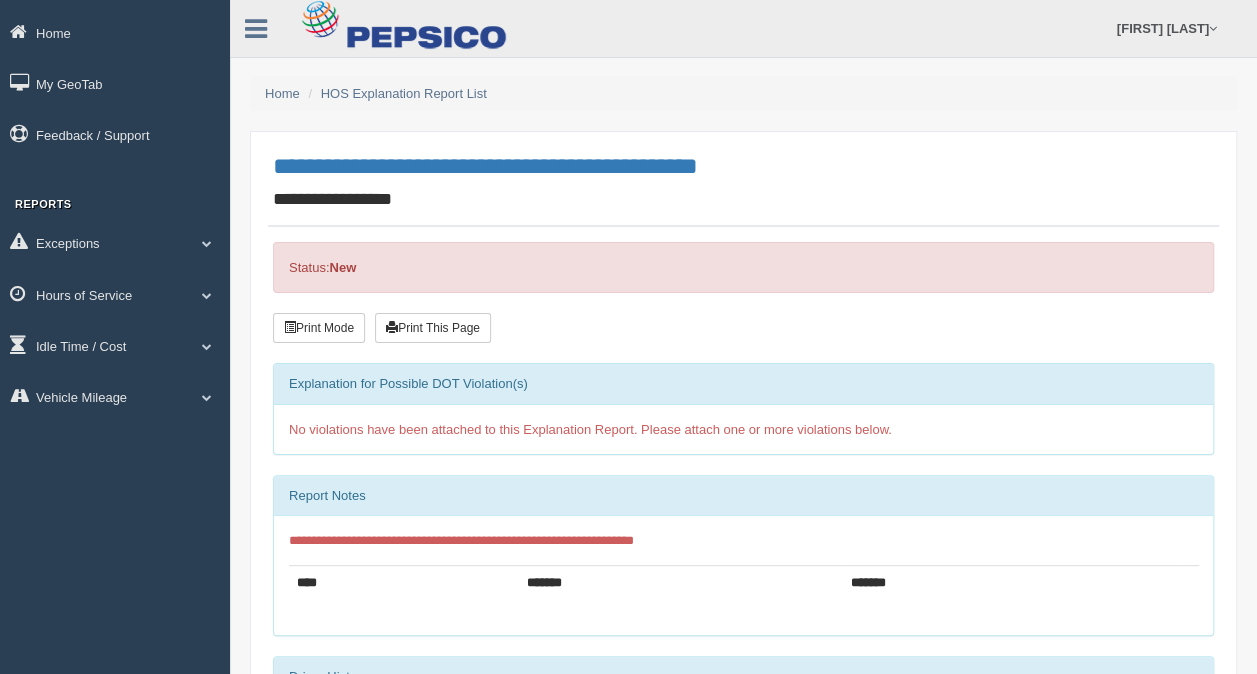 click on "Status:  New" at bounding box center [743, 267] 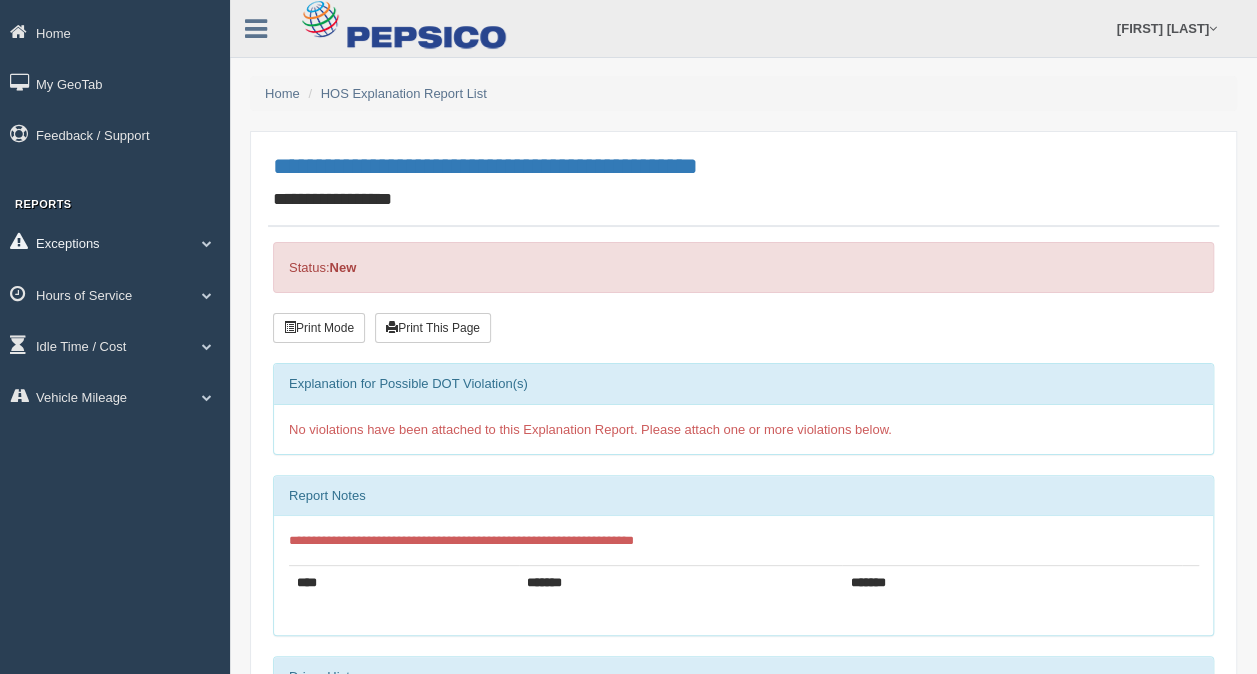 click on "Exceptions" at bounding box center (115, 242) 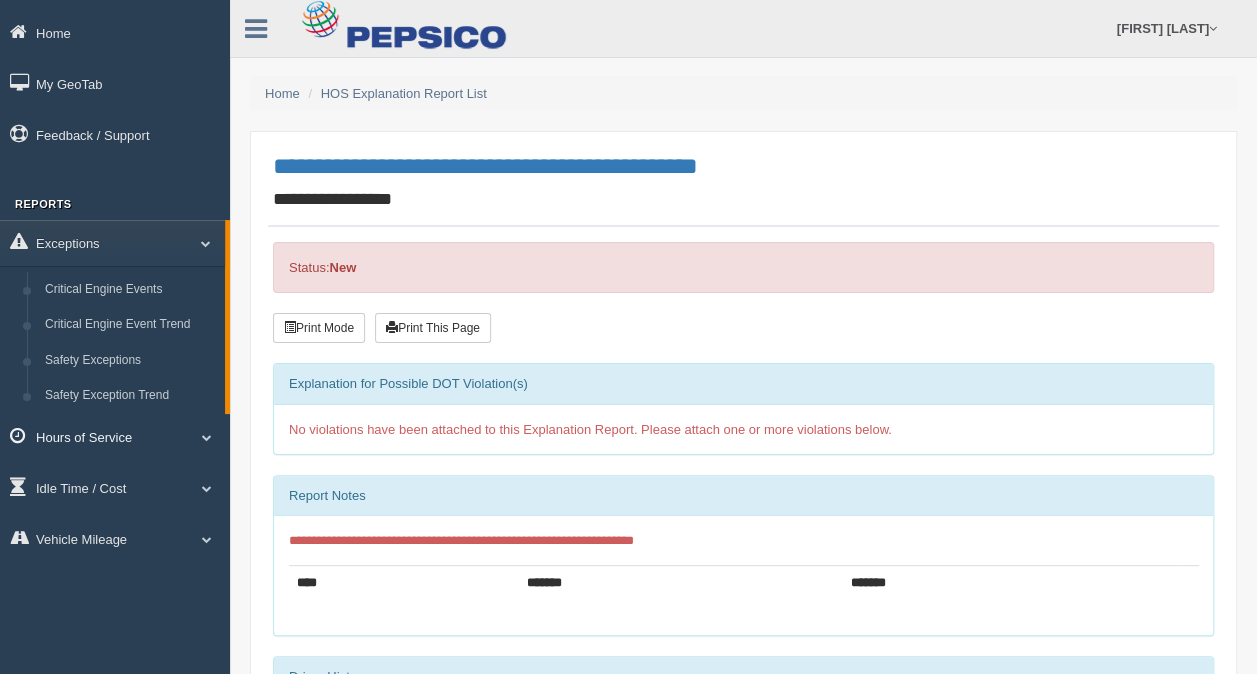 click on "Hours of Service" at bounding box center [115, 436] 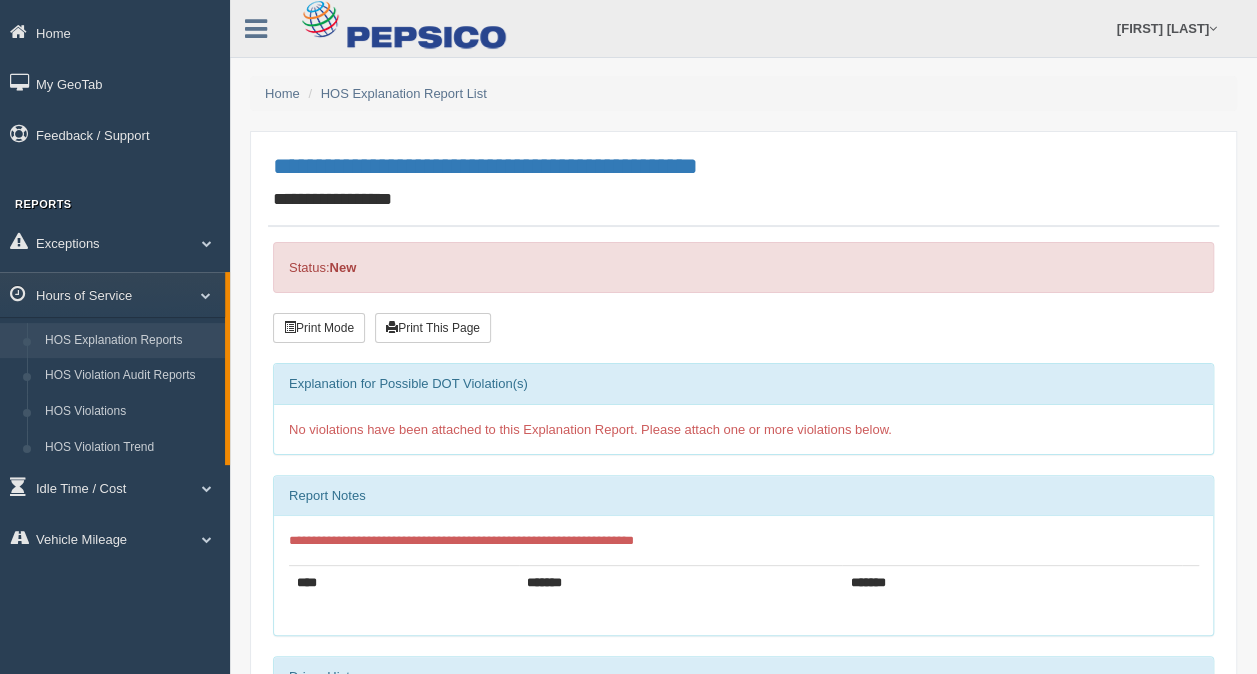 click on "HOS Explanation Reports" at bounding box center (130, 341) 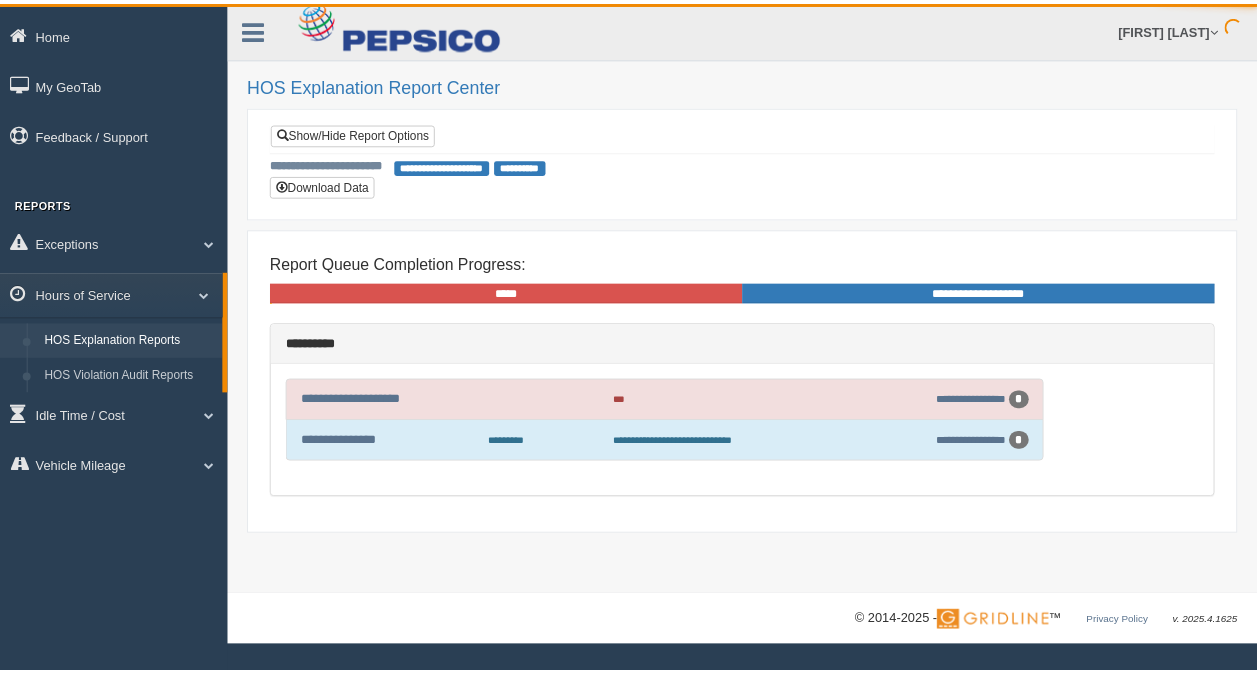 scroll, scrollTop: 0, scrollLeft: 0, axis: both 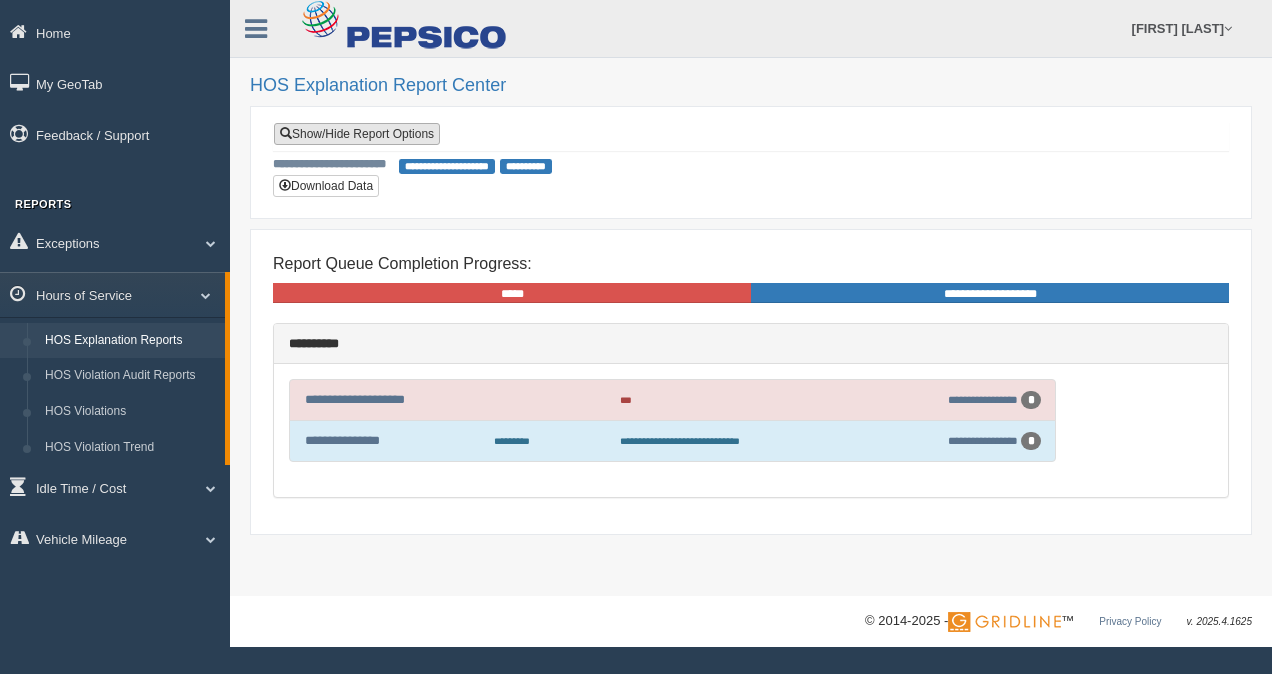 click on "Show/Hide Report Options" at bounding box center [357, 134] 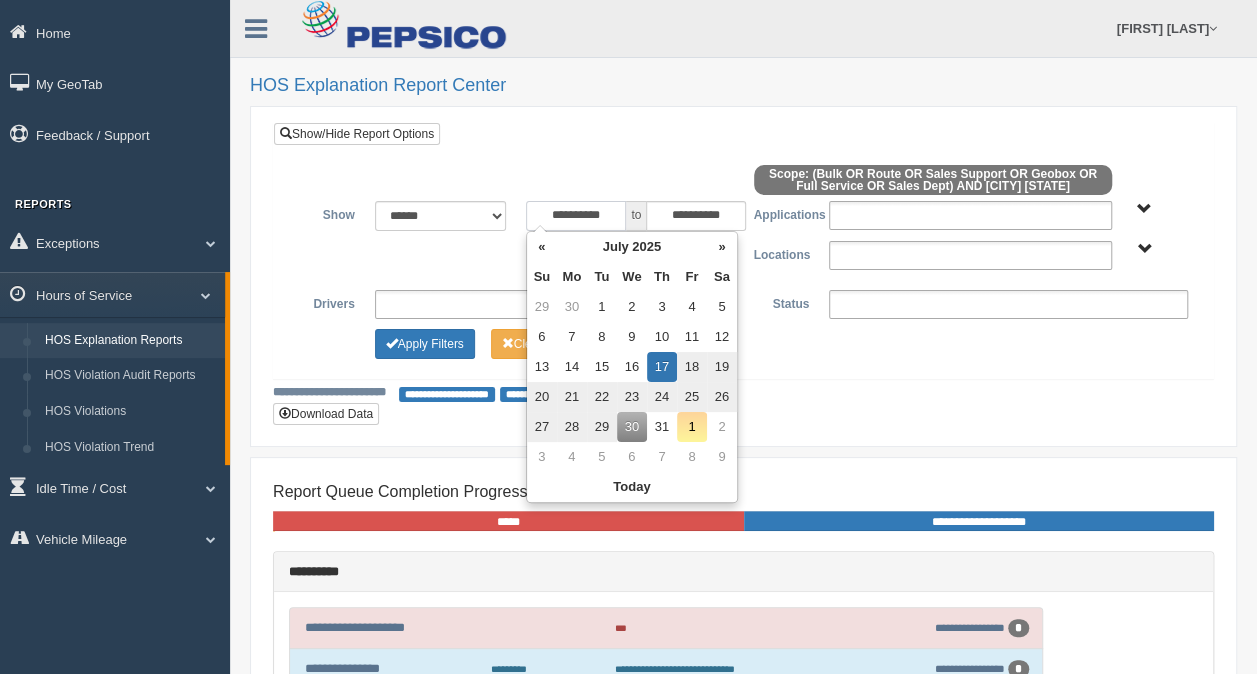 click on "**********" at bounding box center (576, 216) 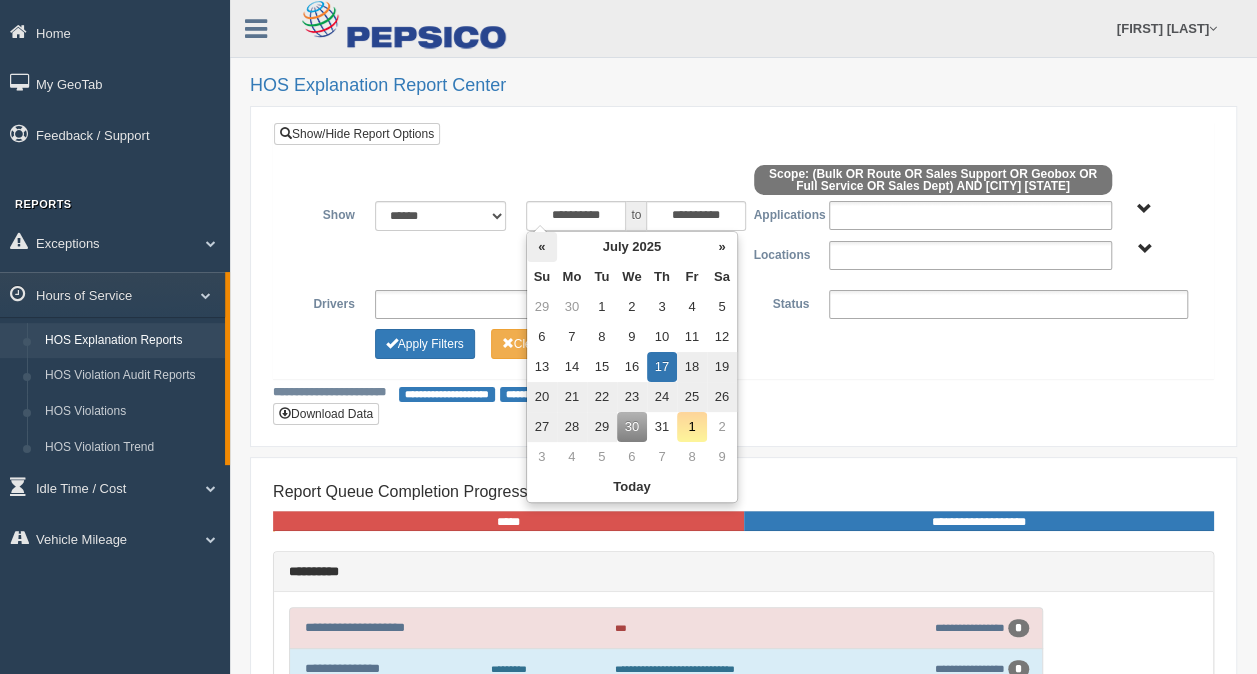 click on "«" at bounding box center [542, 247] 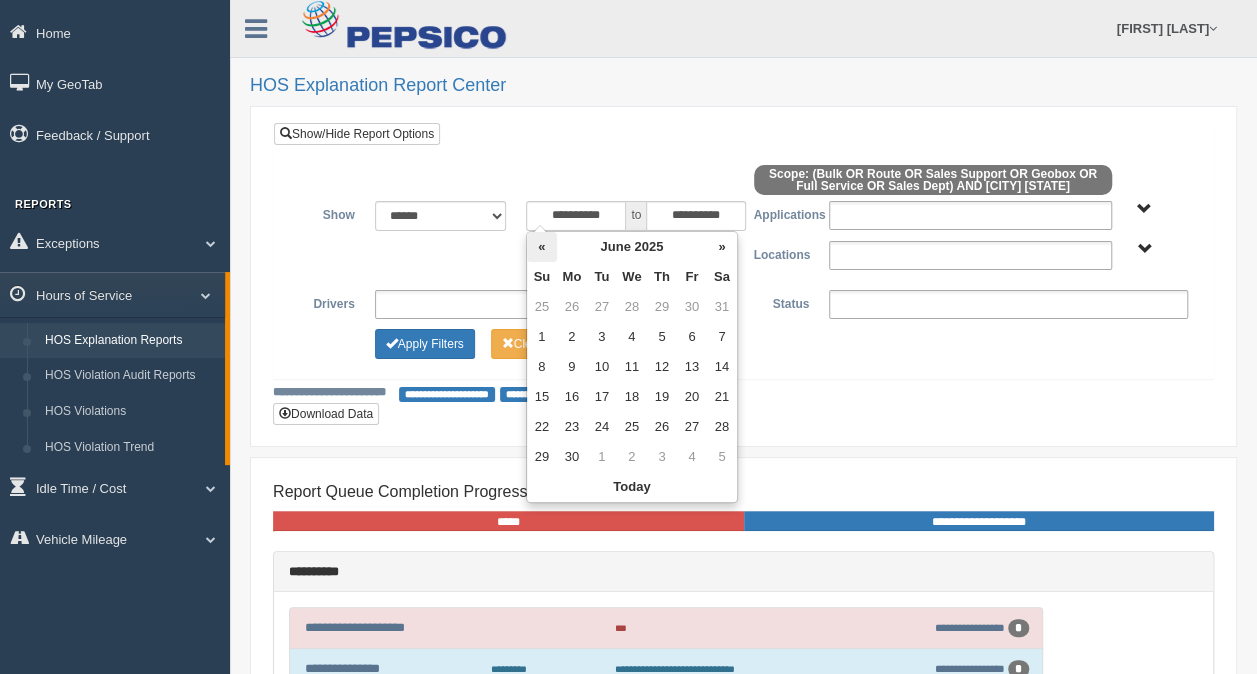click on "«" at bounding box center [542, 247] 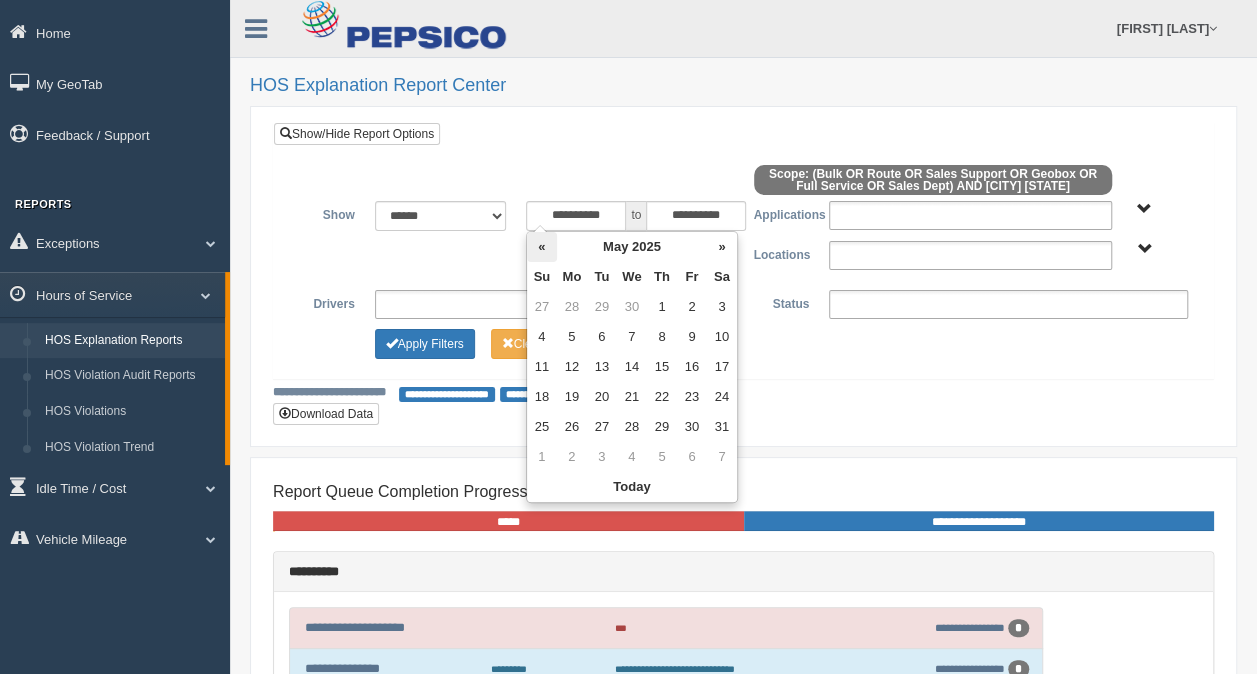 click on "«" at bounding box center [542, 247] 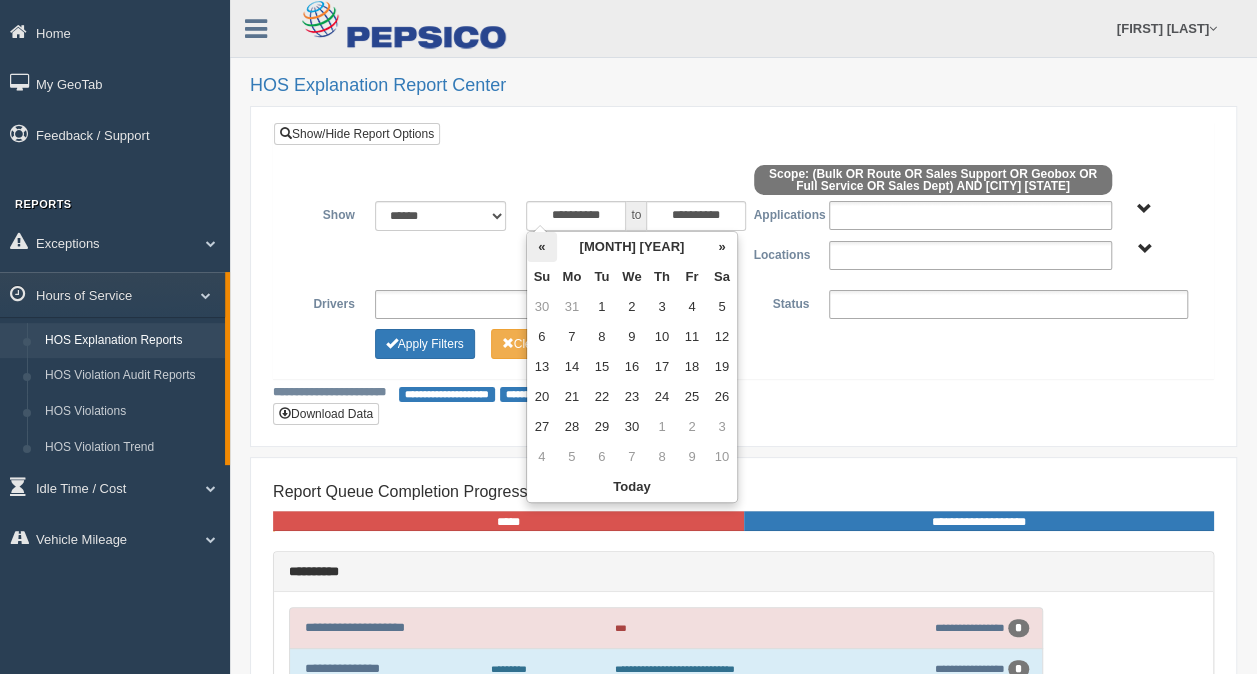 click on "«" at bounding box center [542, 247] 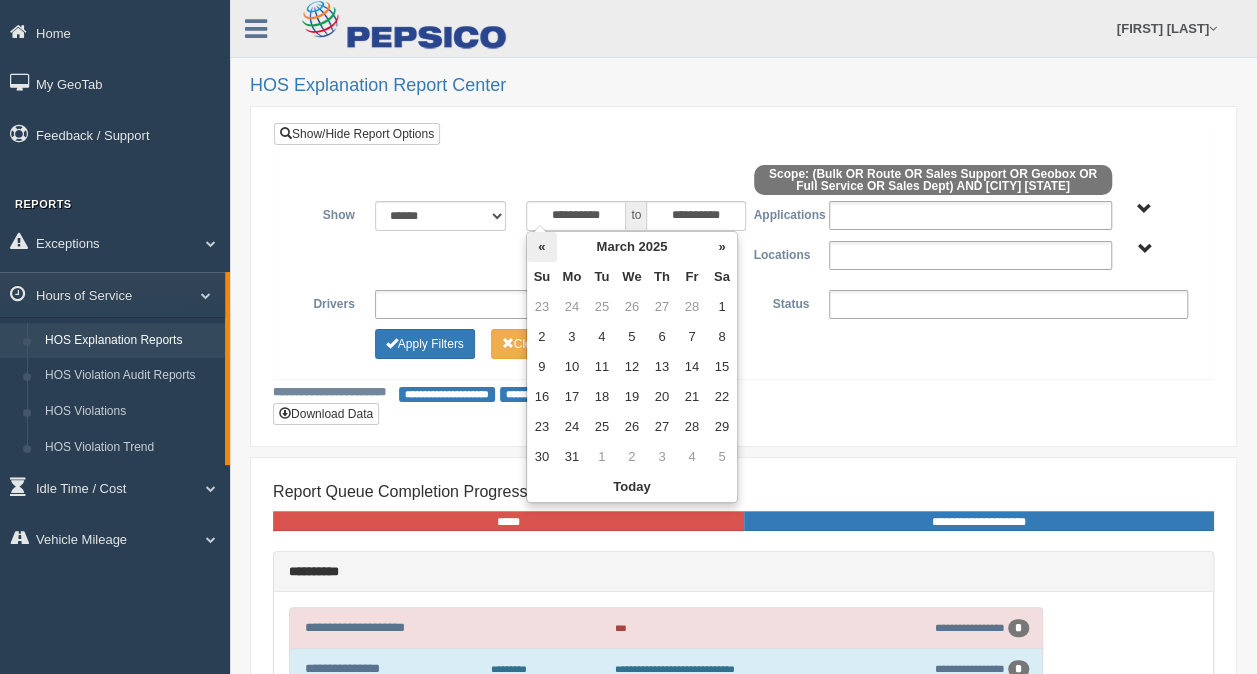 click on "«" at bounding box center [542, 247] 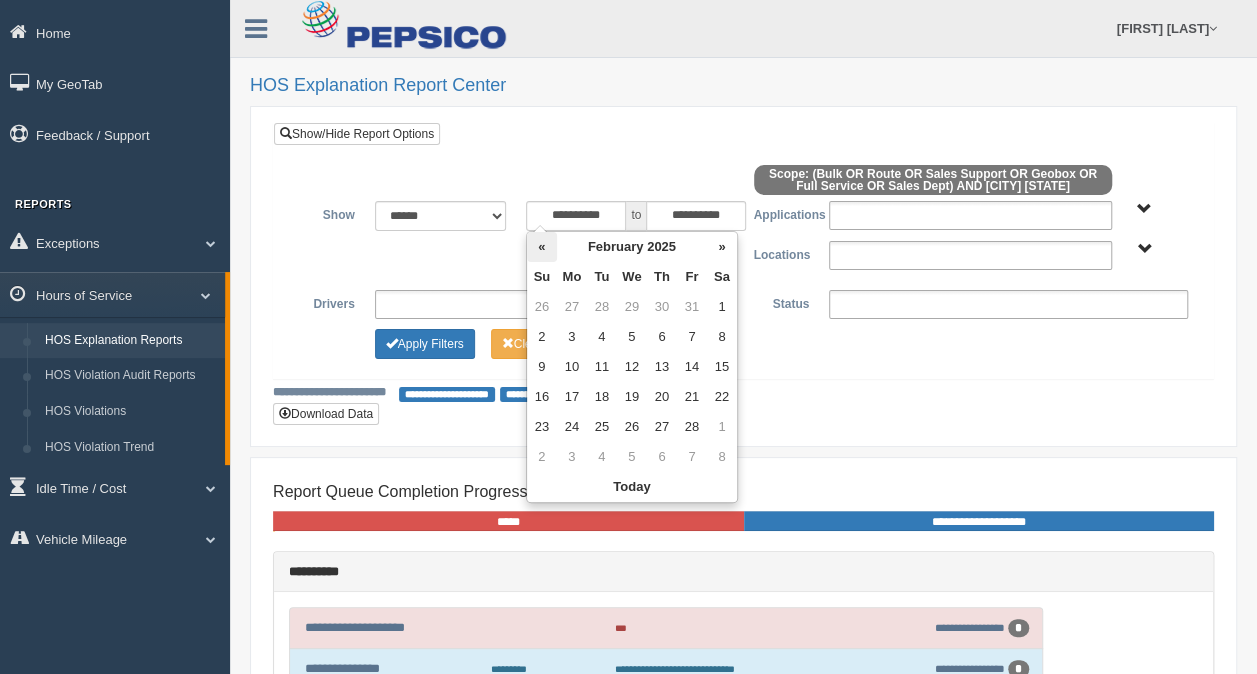 click on "«" at bounding box center [542, 247] 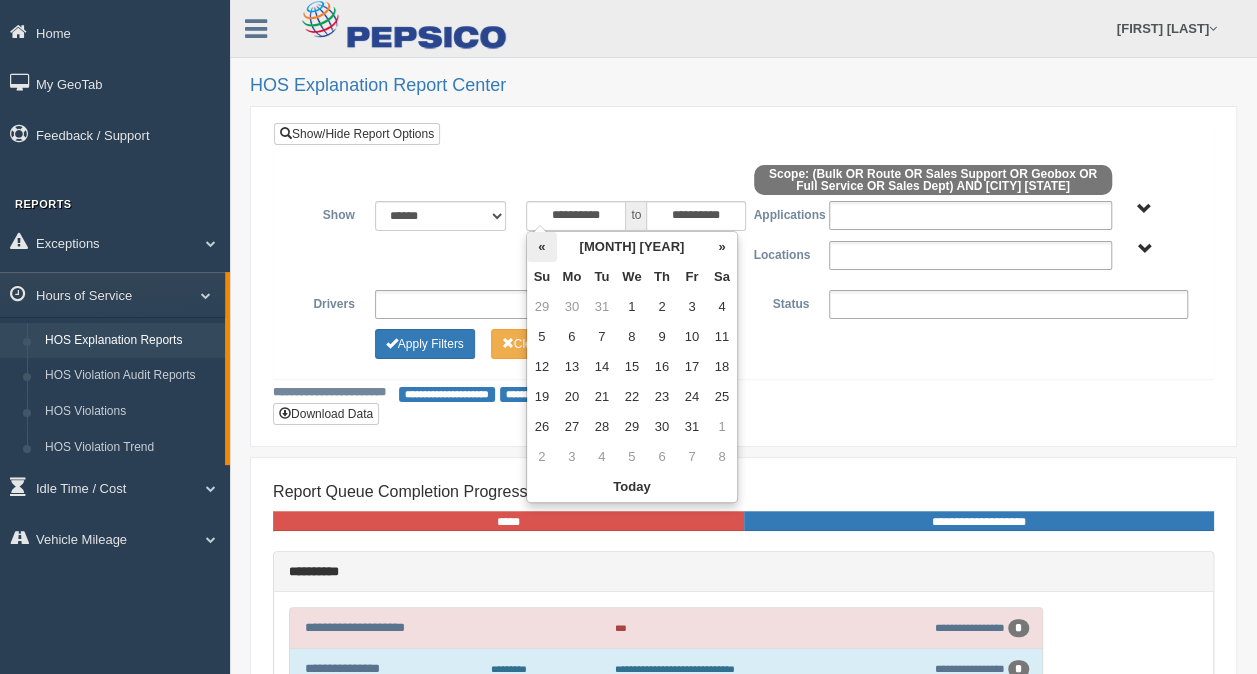 click on "«" at bounding box center (542, 247) 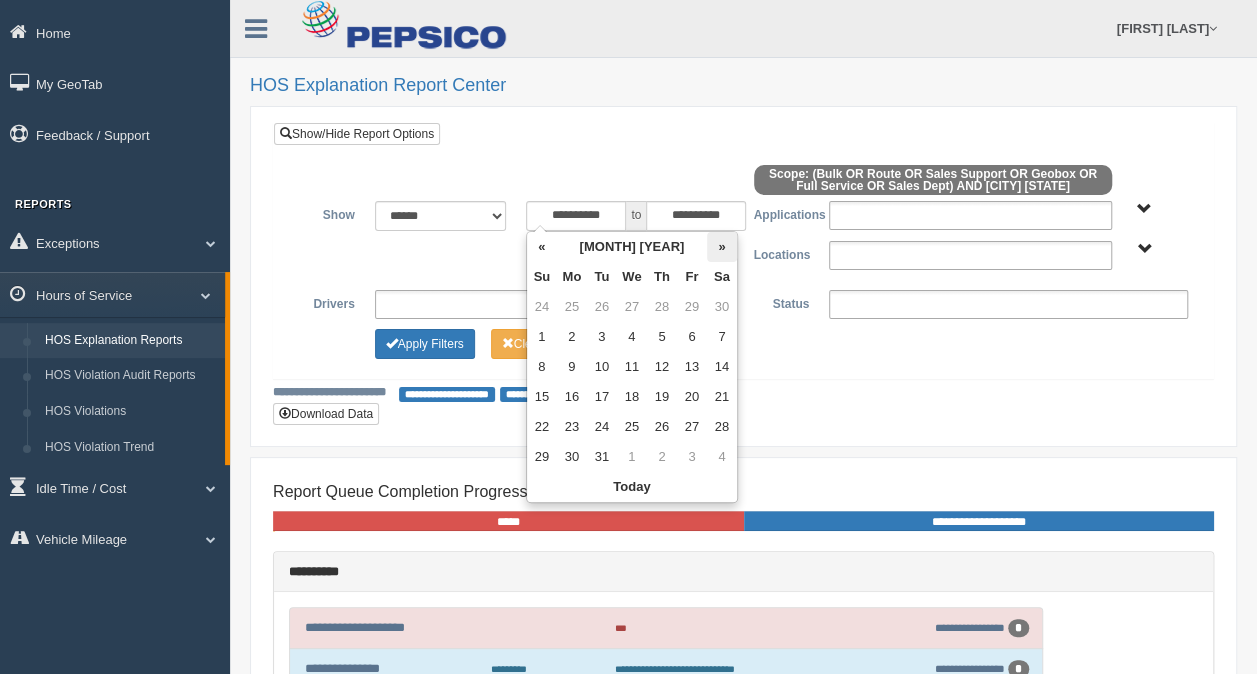 click on "»" at bounding box center (722, 247) 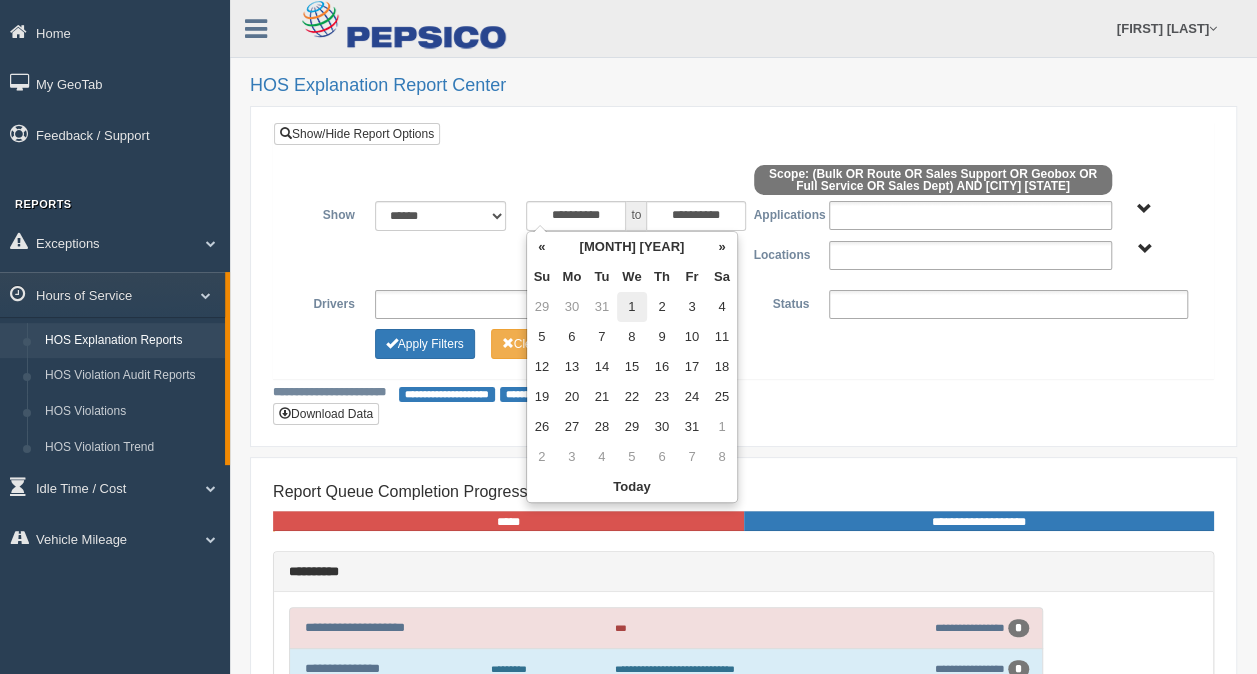 click on "1" at bounding box center [632, 307] 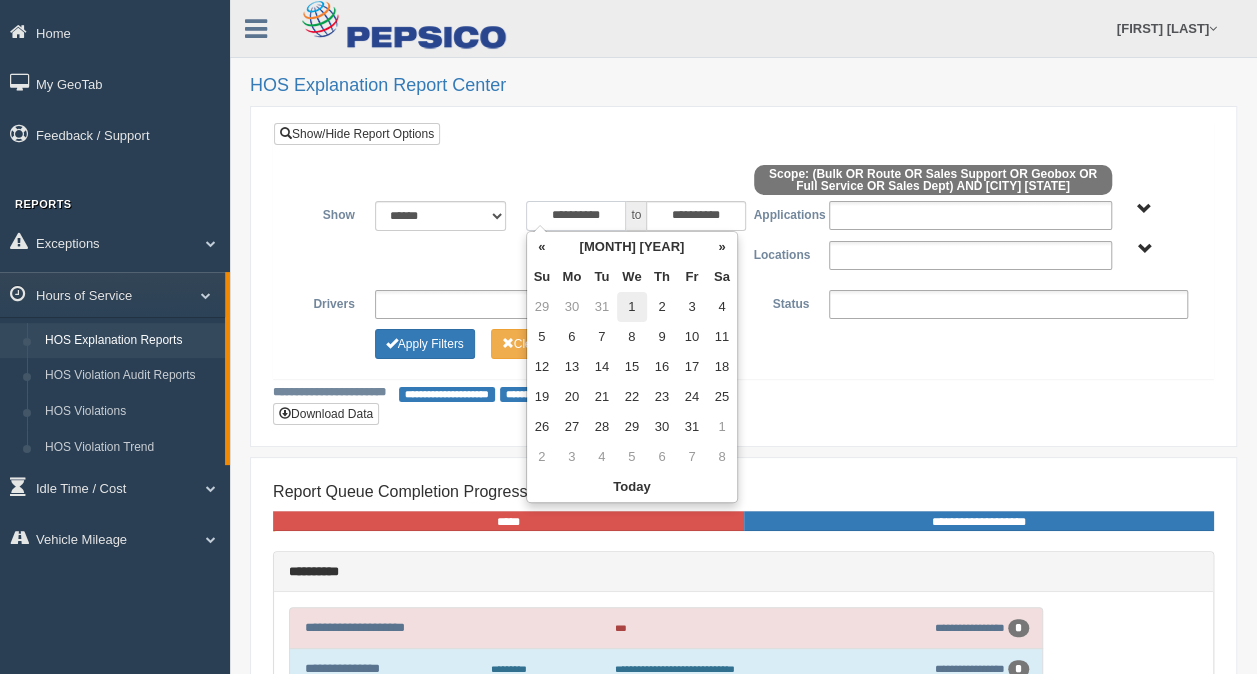 type on "**********" 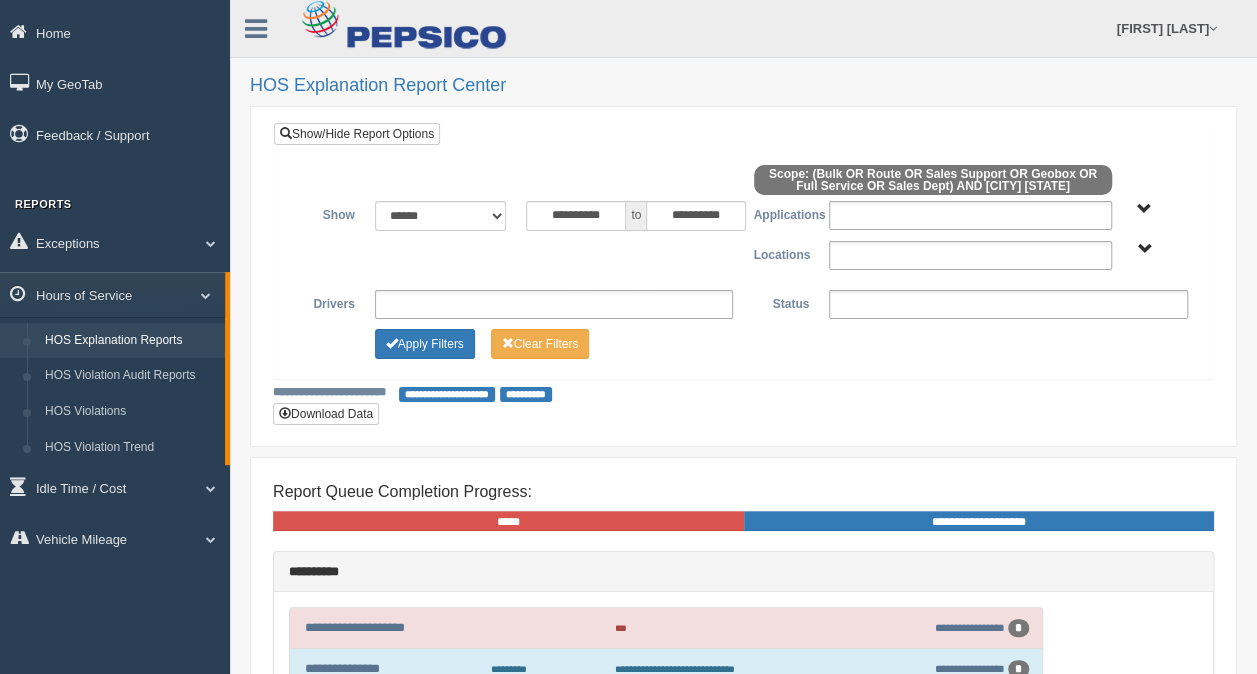 click on "Show/Hide Report Options
Scope: (Bulk OR Route OR Sales Support OR Geobox OR Full Service OR Sales Dept) AND [CITY] [STATE]
Show
[REDACTED]
[REDACTED]
[REDACTED]
[REDACTED]
[REDACTED]
[REDACTED]
[REDACTED]
[REDACTED]
[REDACTED]
[REDACTED]
[REDACTED] to [REDACTED]
[REDACTED]
[REDACTED]
[REDACTED]
[REDACTED]
[REDACTED]
[REDACTED]
[REDACTED]
[REDACTED]
[REDACTED]
[REDACTED]
[REDACTED]
[REDACTED]
[REDACTED]
[REDACTED]
[REDACTED]
[REDACTED]
[REDACTED]
[REDACTED]
[REDACTED]
[REDACTED]
[REDACTED]
[REDACTED]
[REDACTED]
[REDACTED]
[REDACTED]
[REDACTED]
to
[REDACTED]
[REDACTED]
[REDACTED]
[REDACTED]
[REDACTED]
[REDACTED]
[REDACTED]
[REDACTED]
[REDACTED]
[REDACTED]
[REDACTED]
[REDACTED]
[REDACTED]
[REDACTED]
[REDACTED]
[REDACTED]
[REDACTED]
[REDACTED]
[REDACTED]
[REDACTED]
[REDACTED]
[REDACTED]
[REDACTED]
[REDACTED]
[REDACTED]
[REDACTED]" at bounding box center [743, 250] 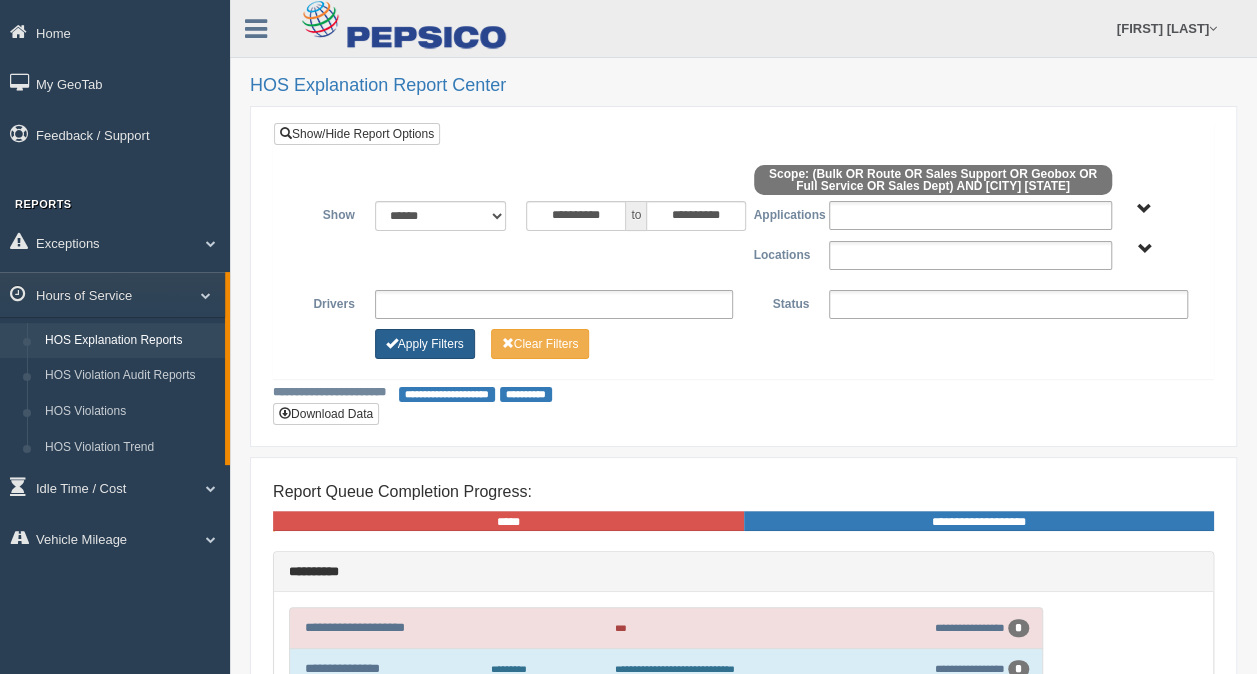 click on "Apply Filters" at bounding box center [425, 344] 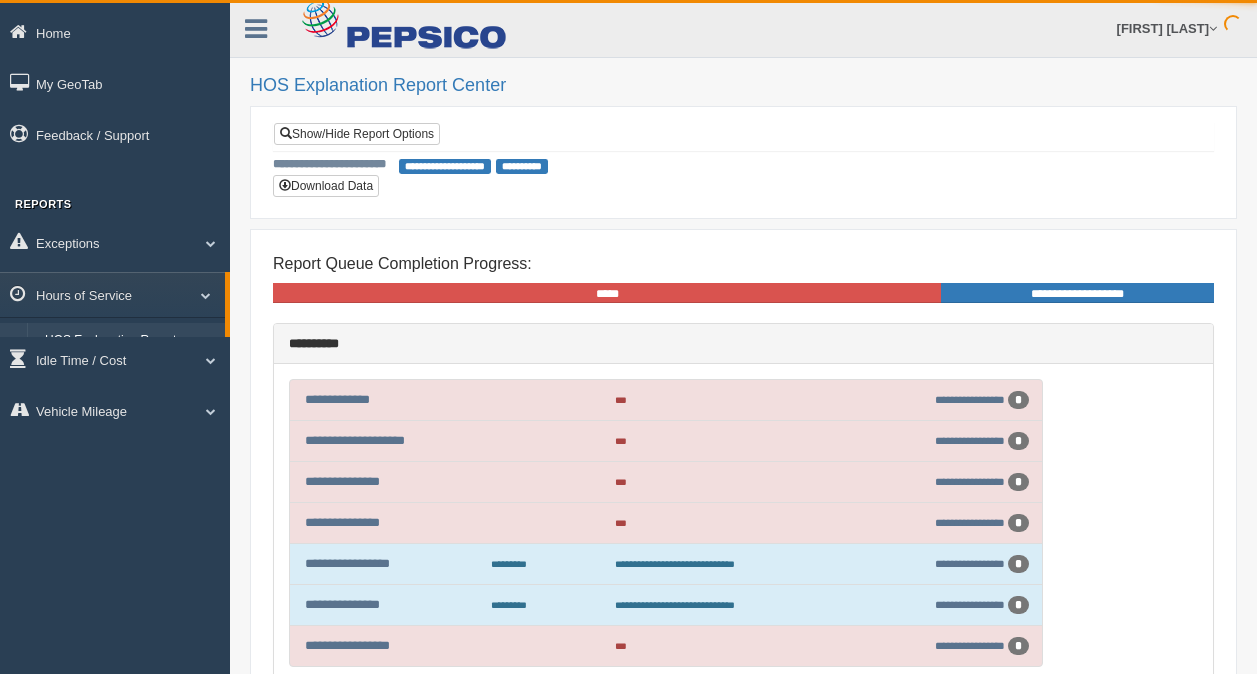 scroll, scrollTop: 0, scrollLeft: 0, axis: both 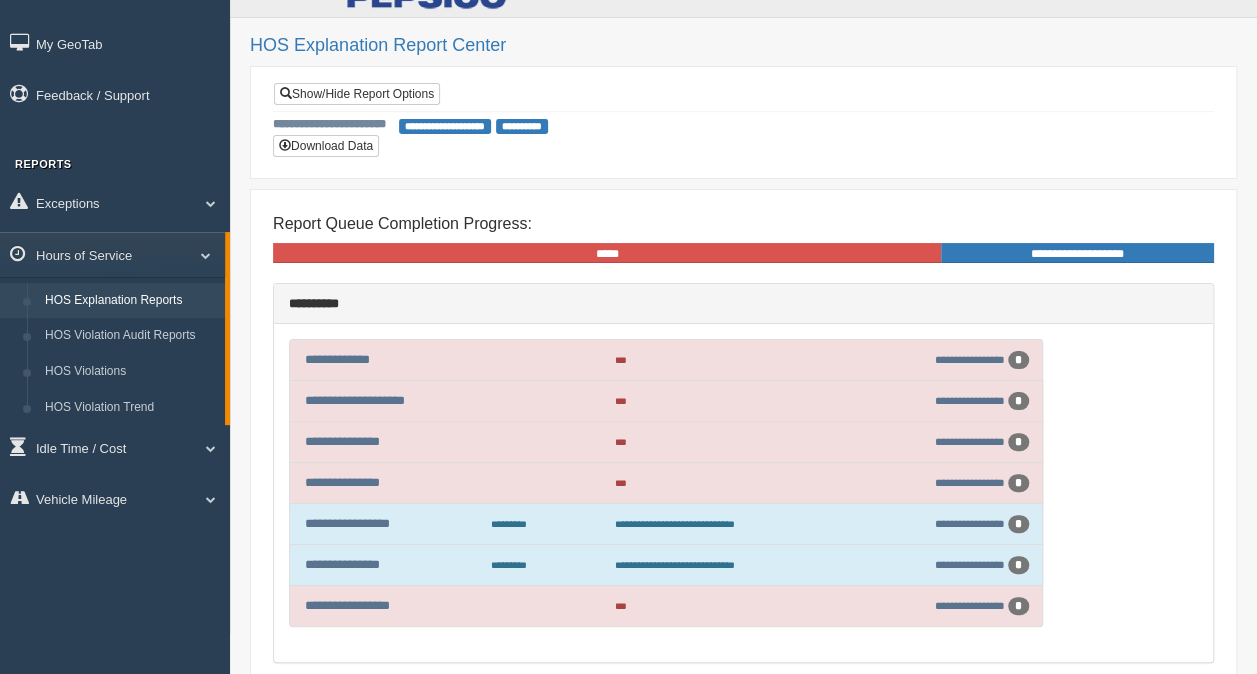 click on "**********" at bounding box center [743, 493] 